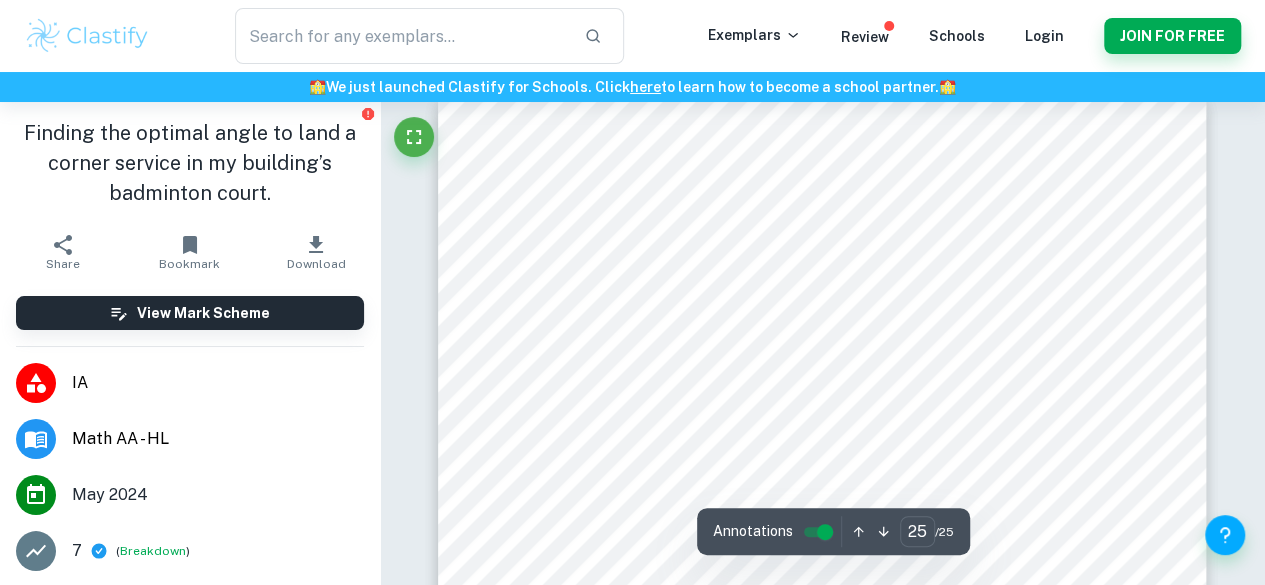 scroll, scrollTop: 26956, scrollLeft: 0, axis: vertical 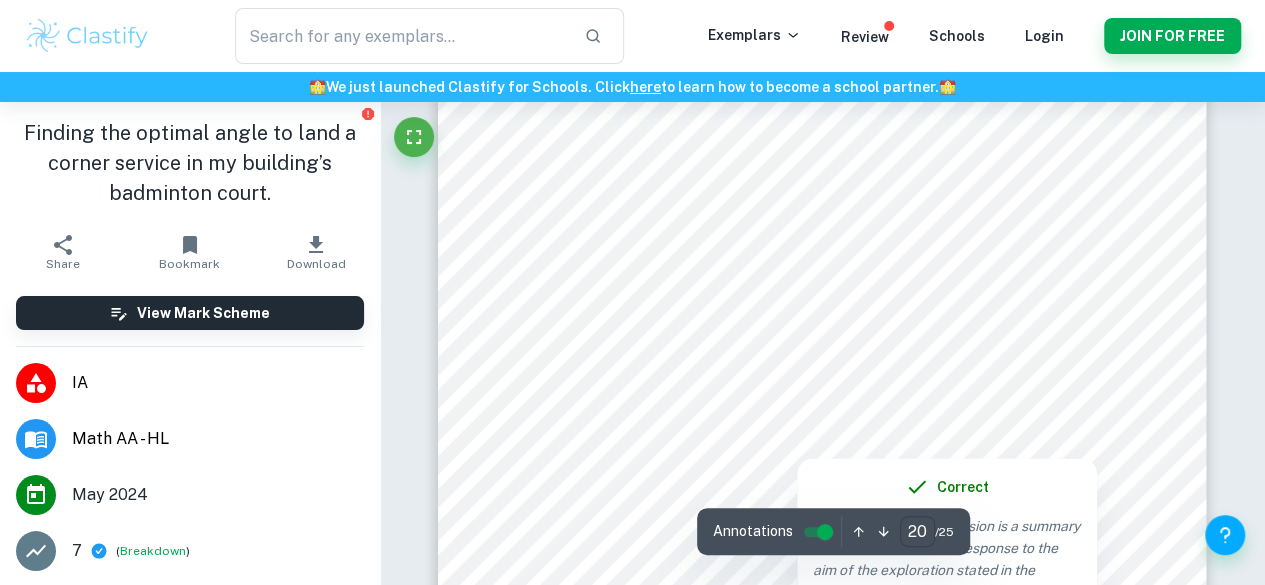 click on "20" at bounding box center (917, 531) 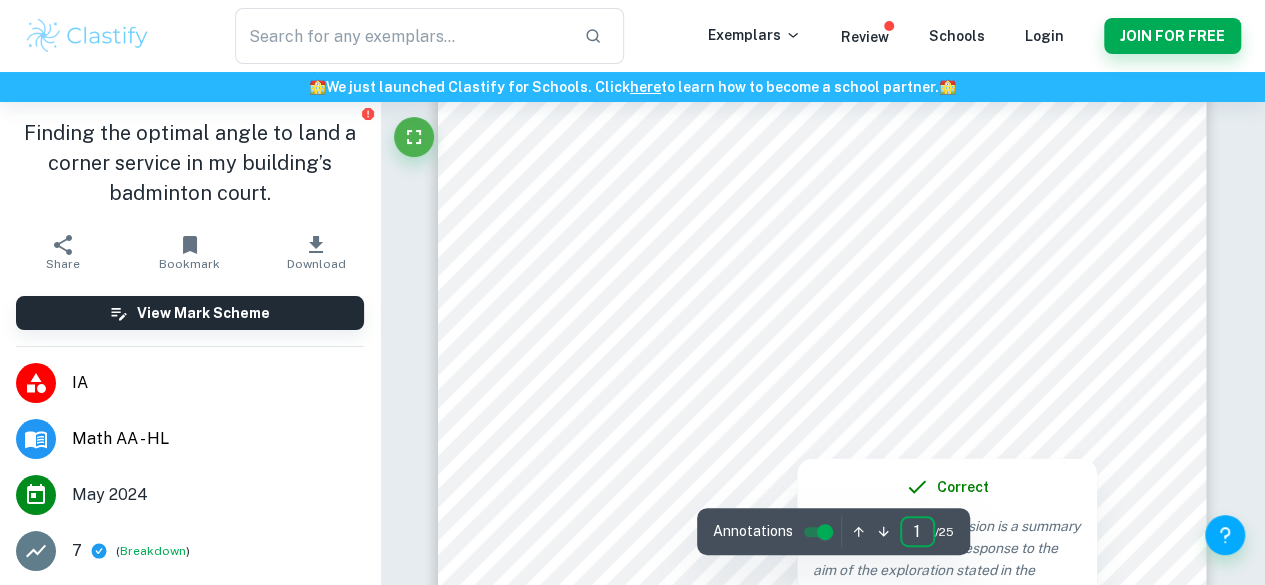 scroll, scrollTop: 0, scrollLeft: 0, axis: both 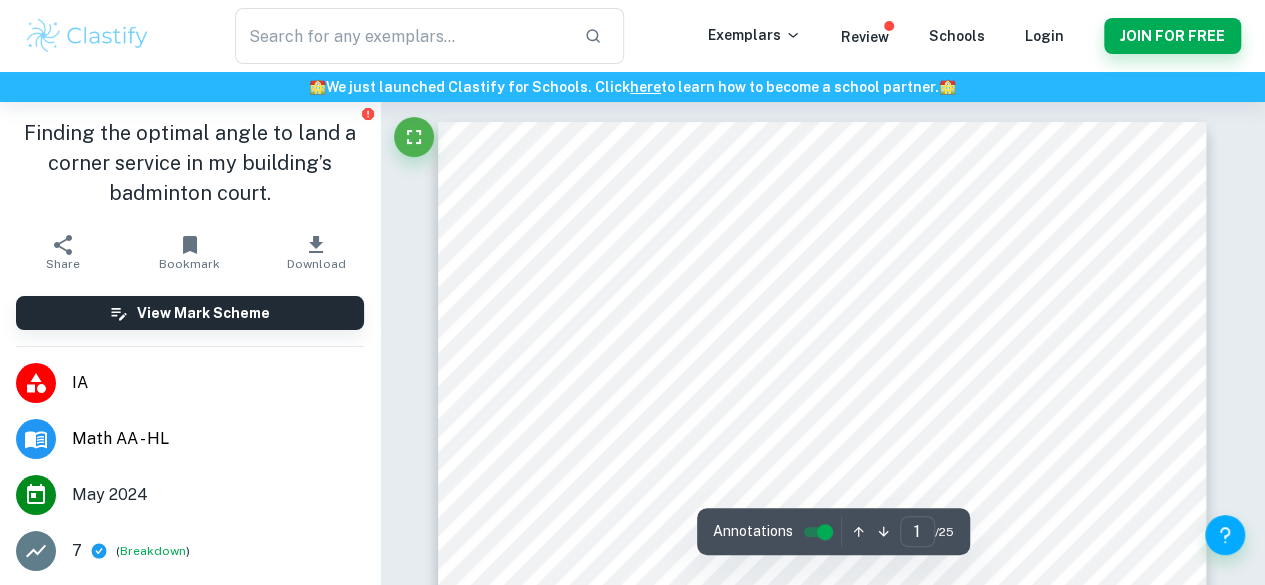 click on "Correct Criterion A :   The work is divided into sections: introduction, body, and conclusion. Correct Criterion A :   The work is divided into sections: introduction, body, and conclusion. Correct Criterion A :   The work is divided into sections: introduction, body, and conclusion. Correct Criterion A :   The body of the work is further subdivided so that phases of the exploration are clearly indicated. Correct Criterion A :   The body of the work is further subdivided so that phases of the exploration are clearly indicated. Correct Criterion A :   The body of the work is further subdivided so that phases of the exploration are clearly indicated. Correct Criterion A :   The topic of the Internal assessment is stated clearly and explained in the introduction Comment:  The topic is stated at the top of the first page. Then, in the introduction, the student further described it and stated the aim of the study. Correct Criterion A :   Comment: Correct Criterion A :   Comment: Correct Criterion A :   Comment: :" at bounding box center (823, 14130) 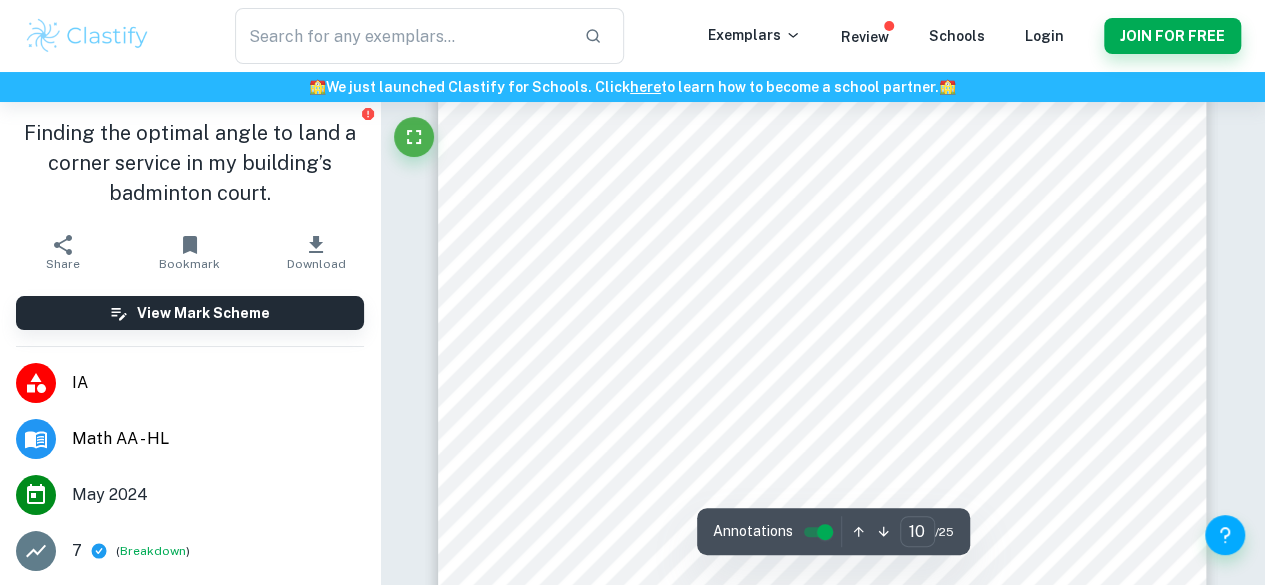 scroll, scrollTop: 10386, scrollLeft: 0, axis: vertical 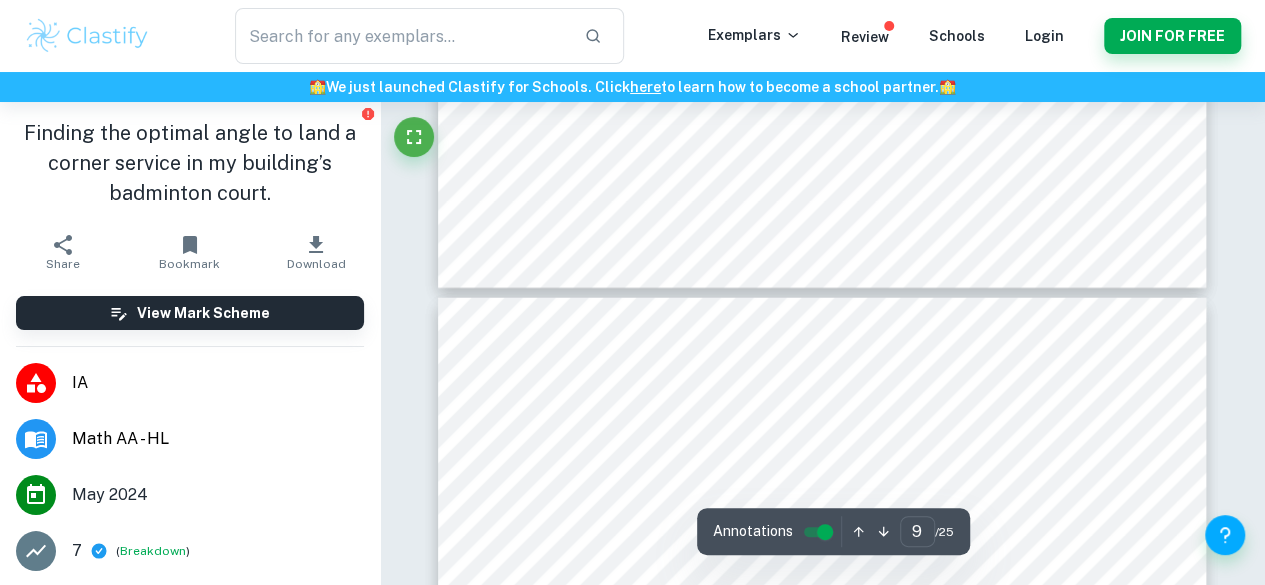 type on "10" 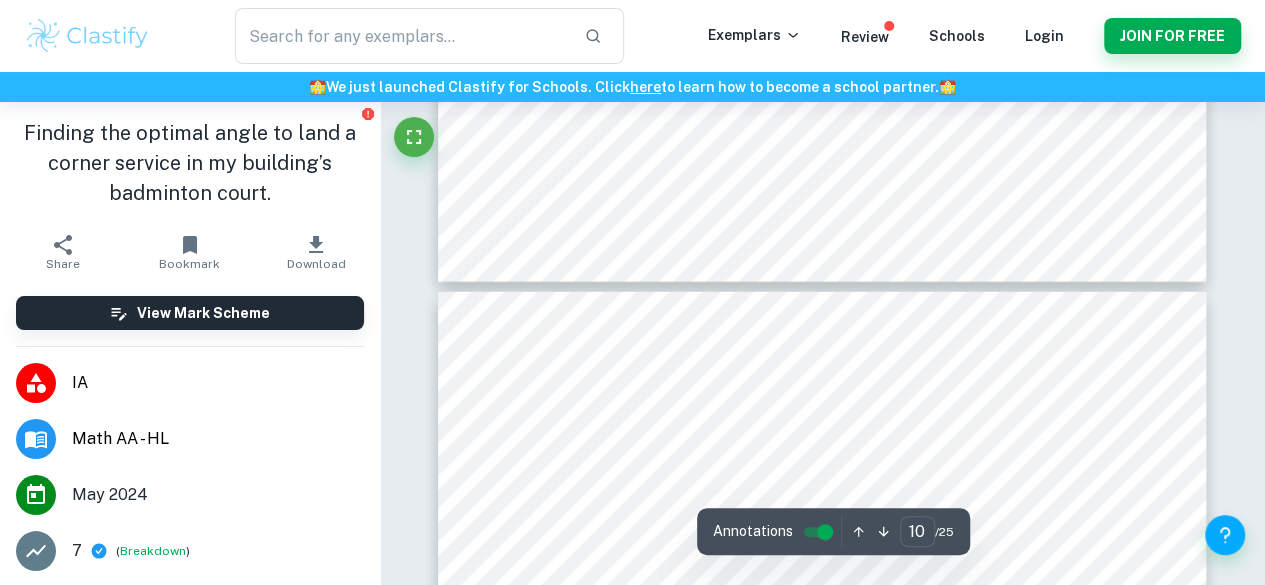 scroll, scrollTop: 10074, scrollLeft: 0, axis: vertical 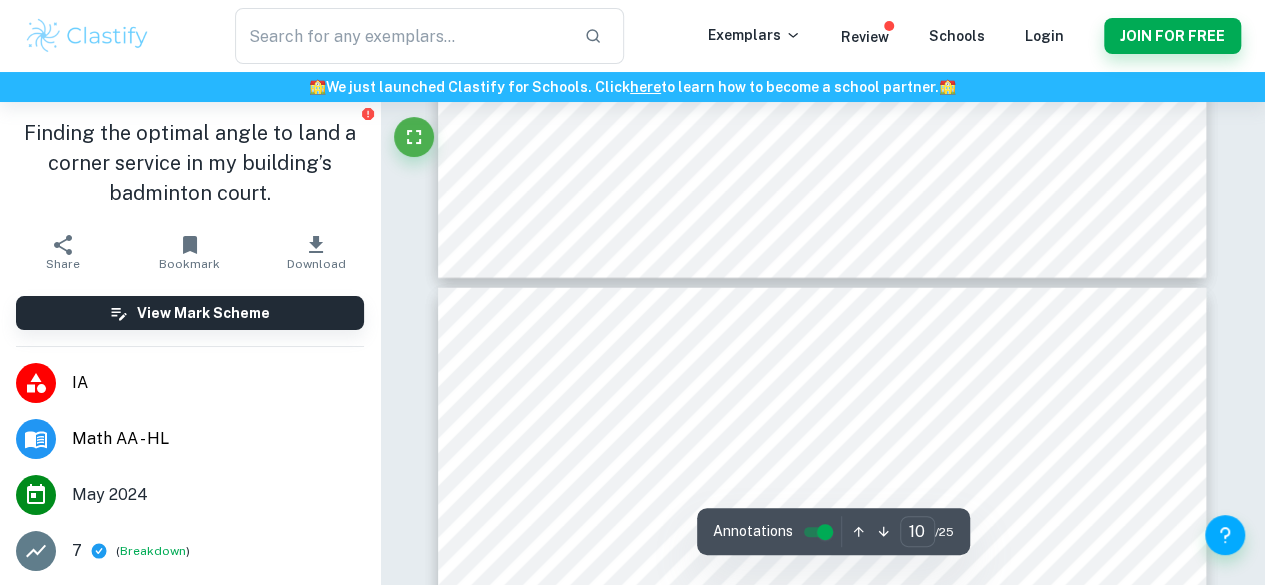 click on "Finding the optimal angle to land a corner service in my building’s badminton court." at bounding box center (190, 163) 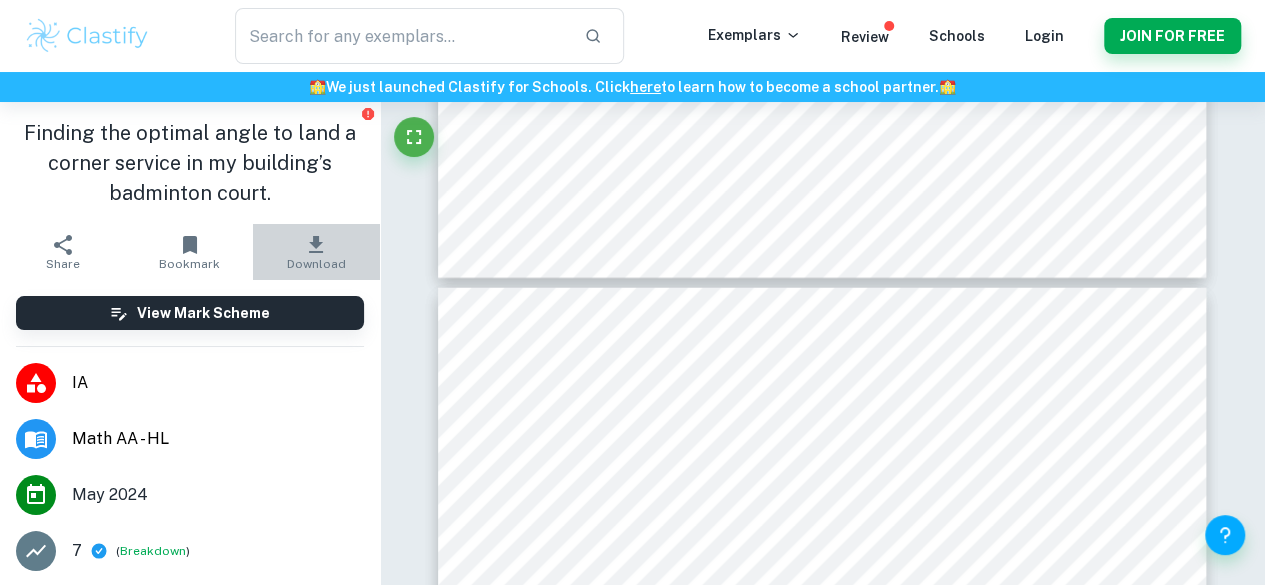 click on "Download" at bounding box center (316, 252) 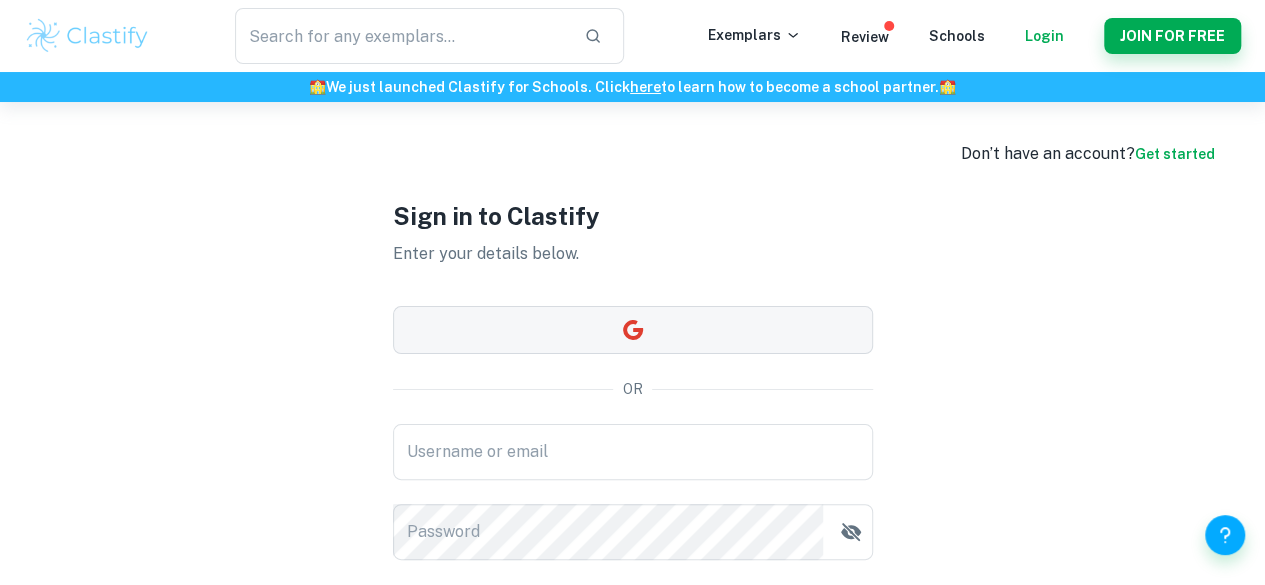 scroll, scrollTop: 78, scrollLeft: 0, axis: vertical 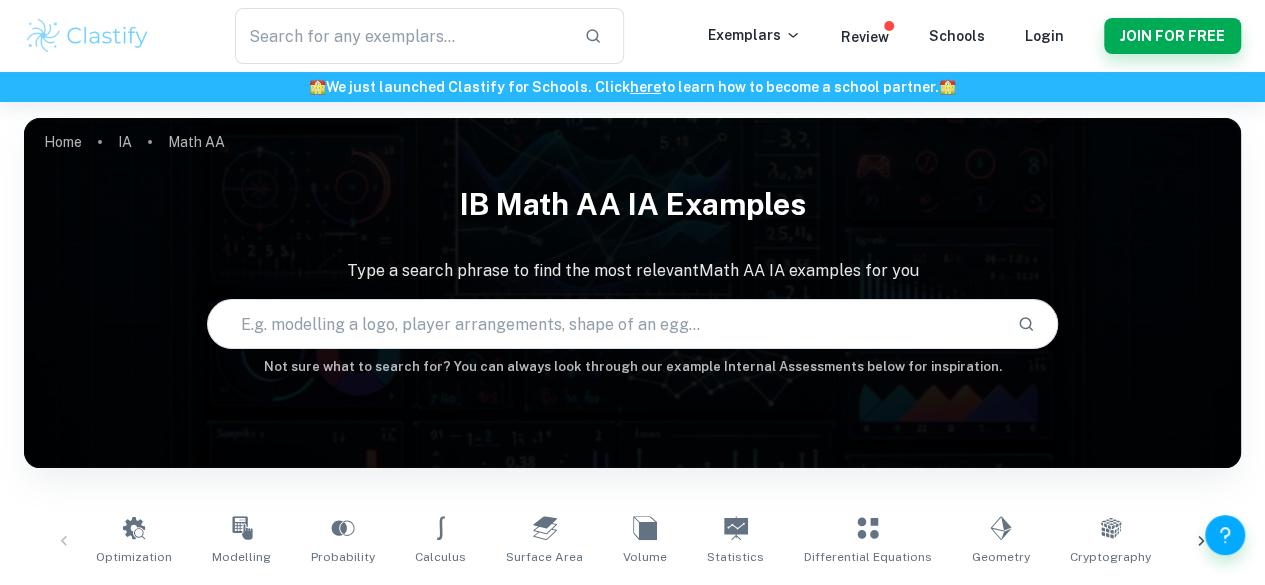 click on "Home IA Math AA" at bounding box center (134, 142) 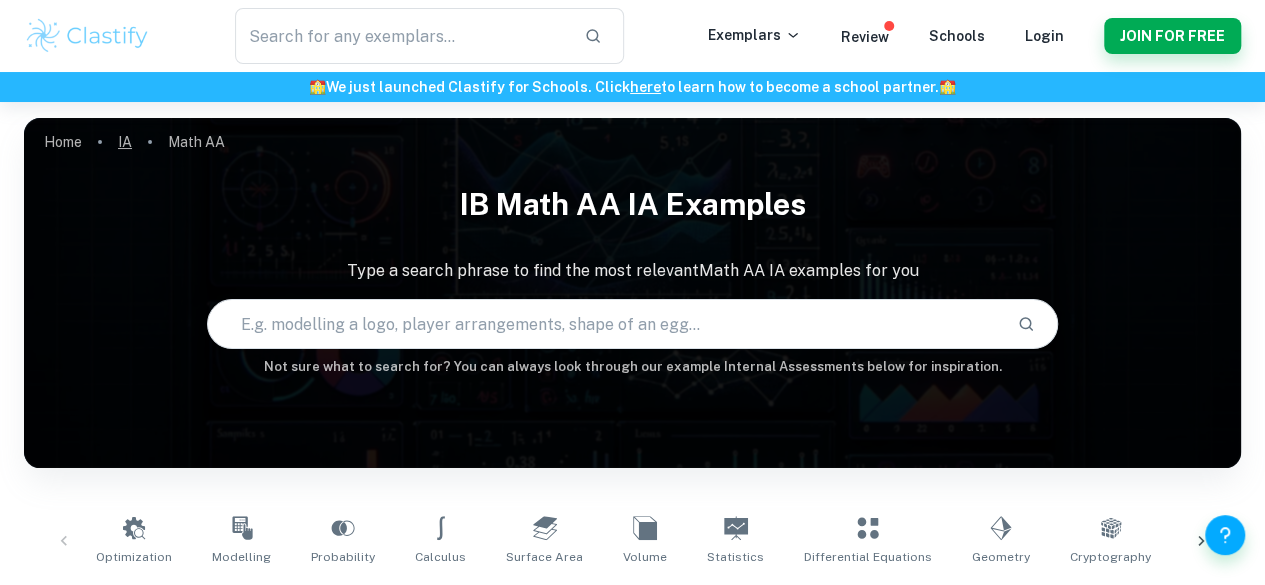 click on "IA" at bounding box center [125, 142] 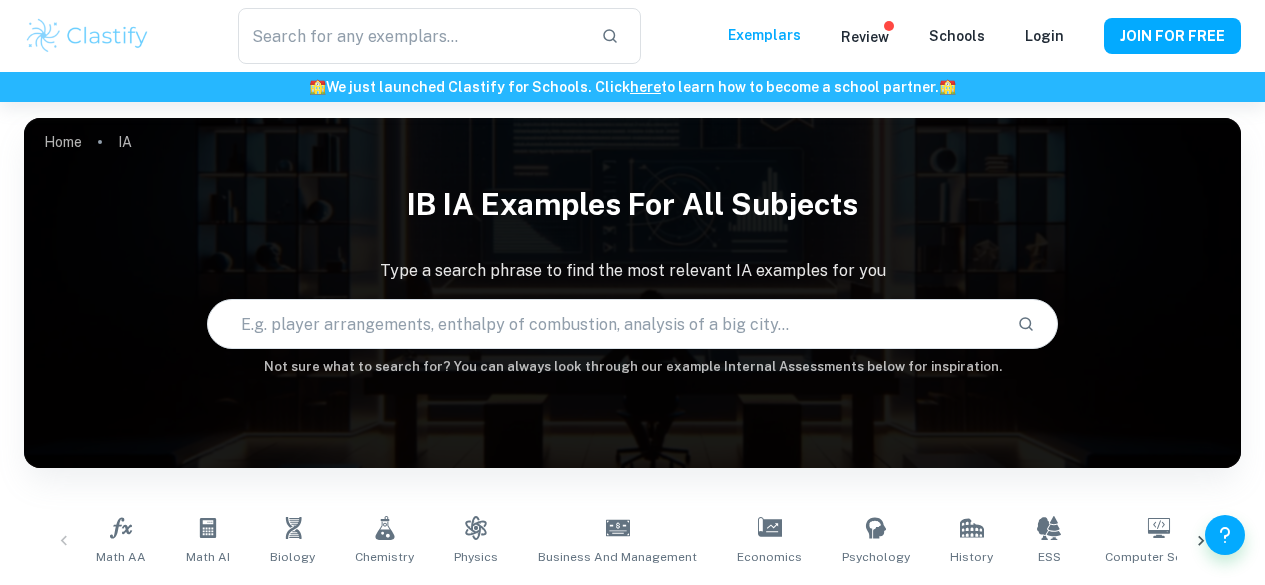 scroll, scrollTop: 169, scrollLeft: 0, axis: vertical 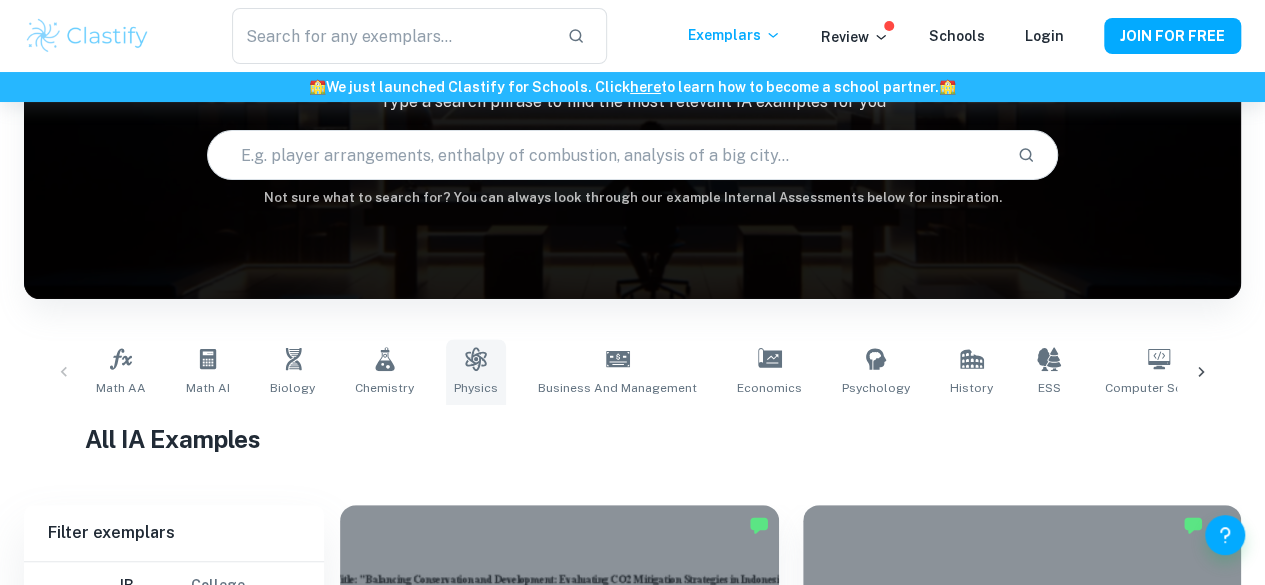 click 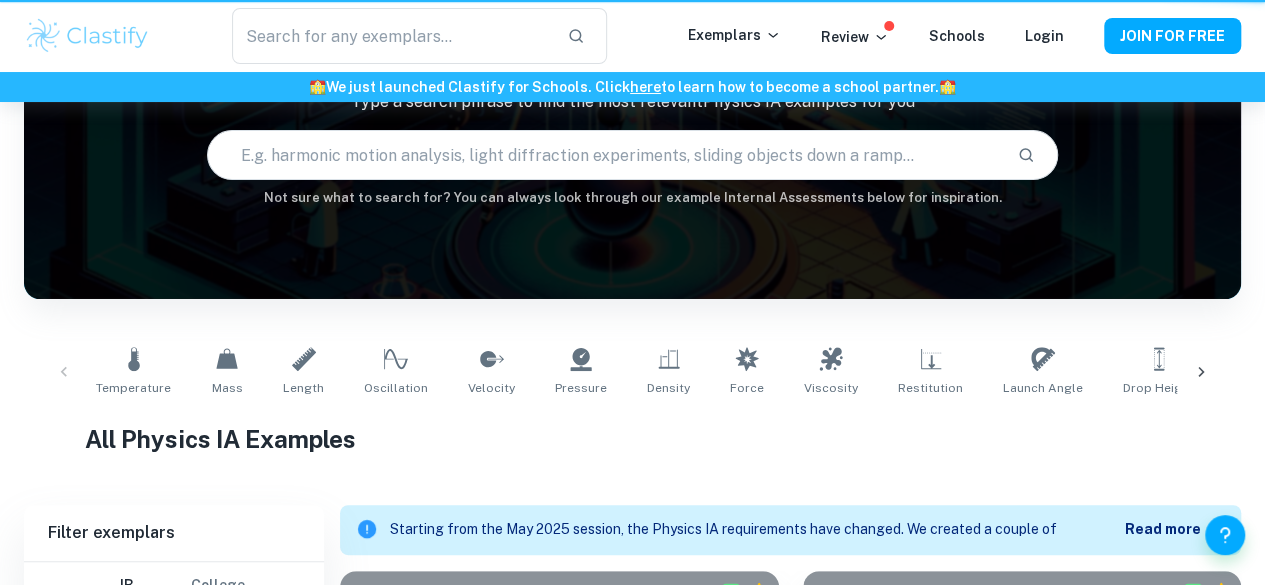 scroll, scrollTop: 0, scrollLeft: 0, axis: both 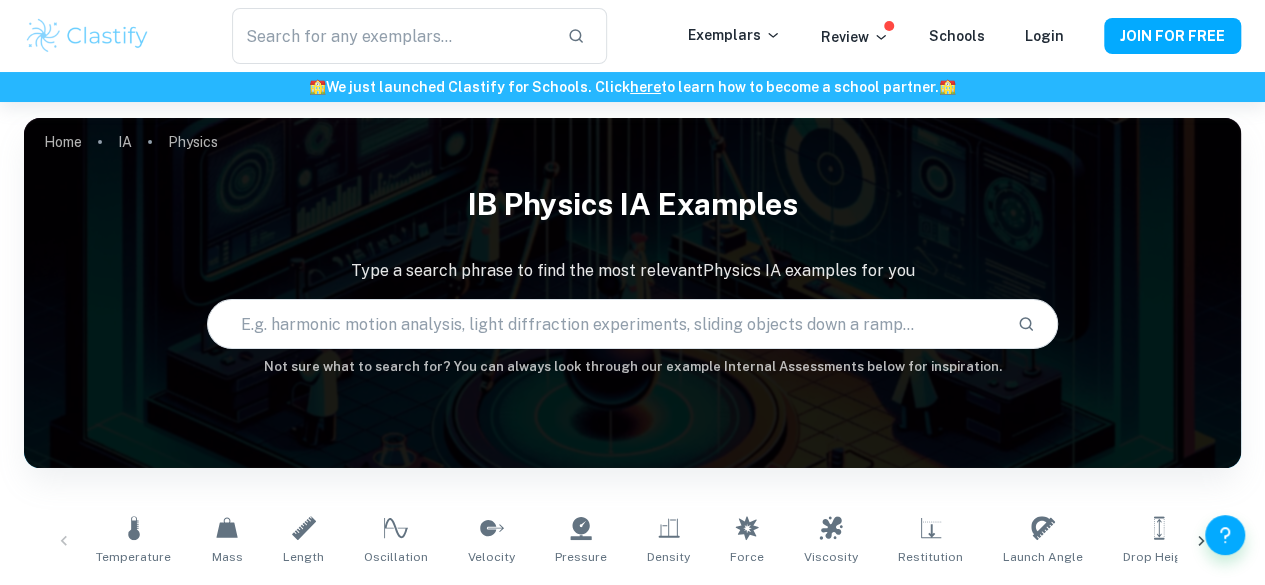 click at bounding box center (605, 324) 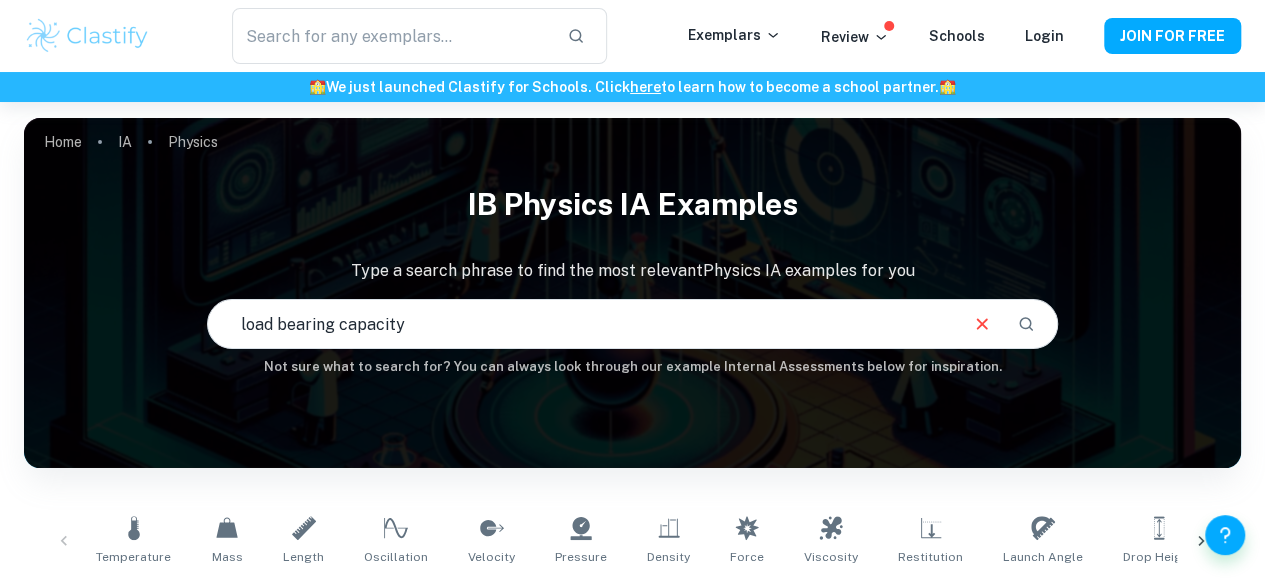 type on "load bearing capacity" 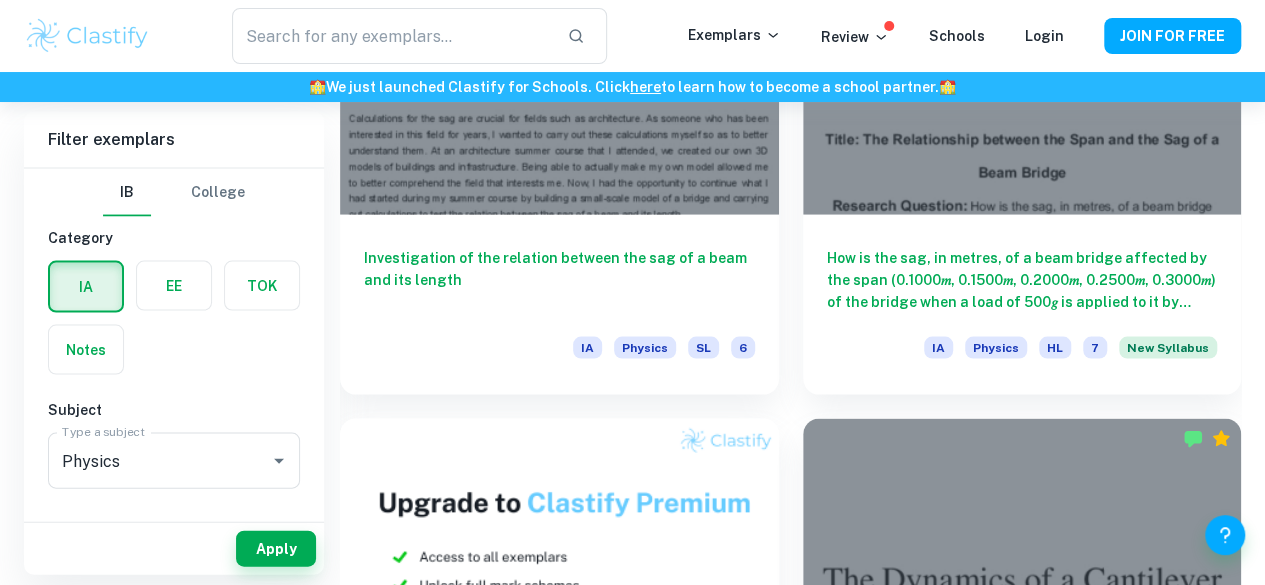 scroll, scrollTop: 1921, scrollLeft: 0, axis: vertical 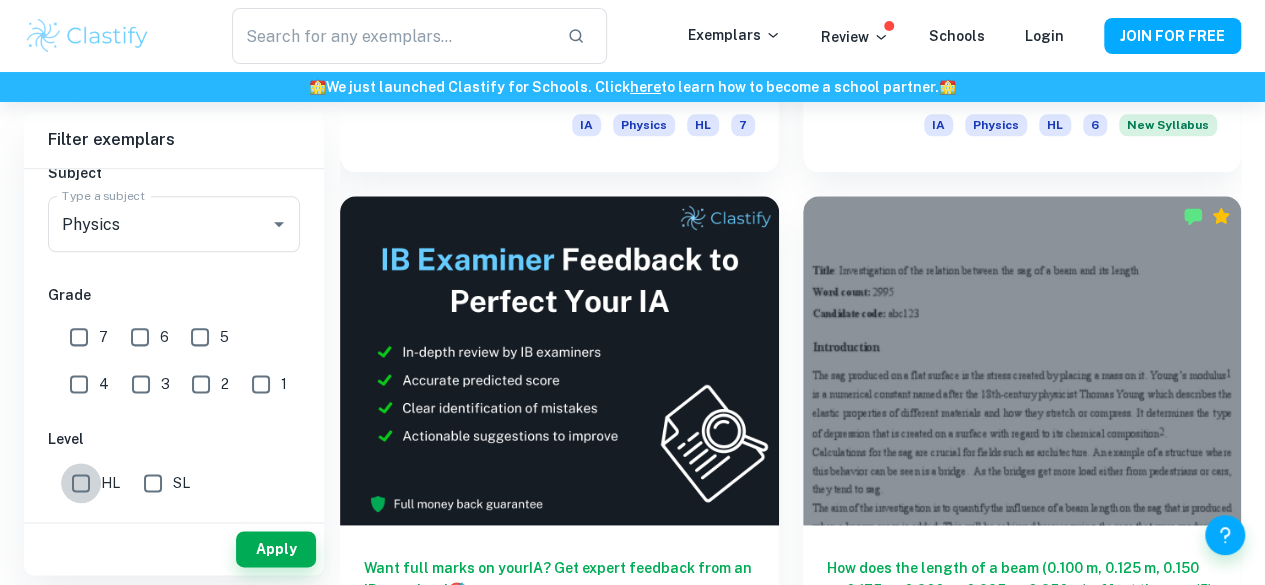 click on "HL" at bounding box center [81, 483] 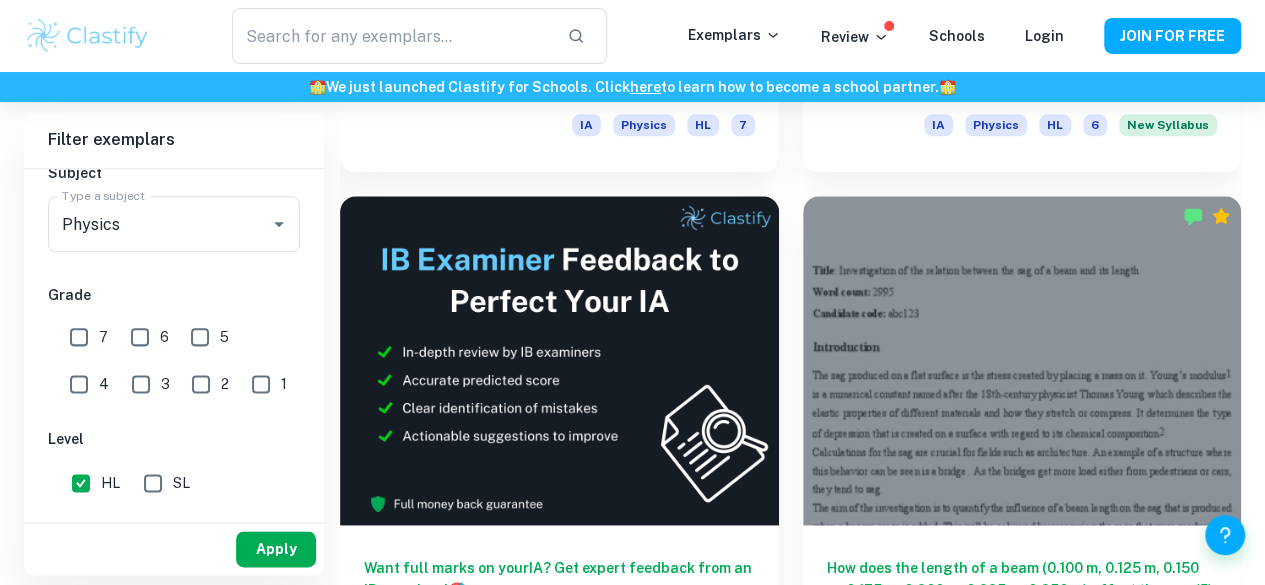 click on "Apply" at bounding box center [276, 549] 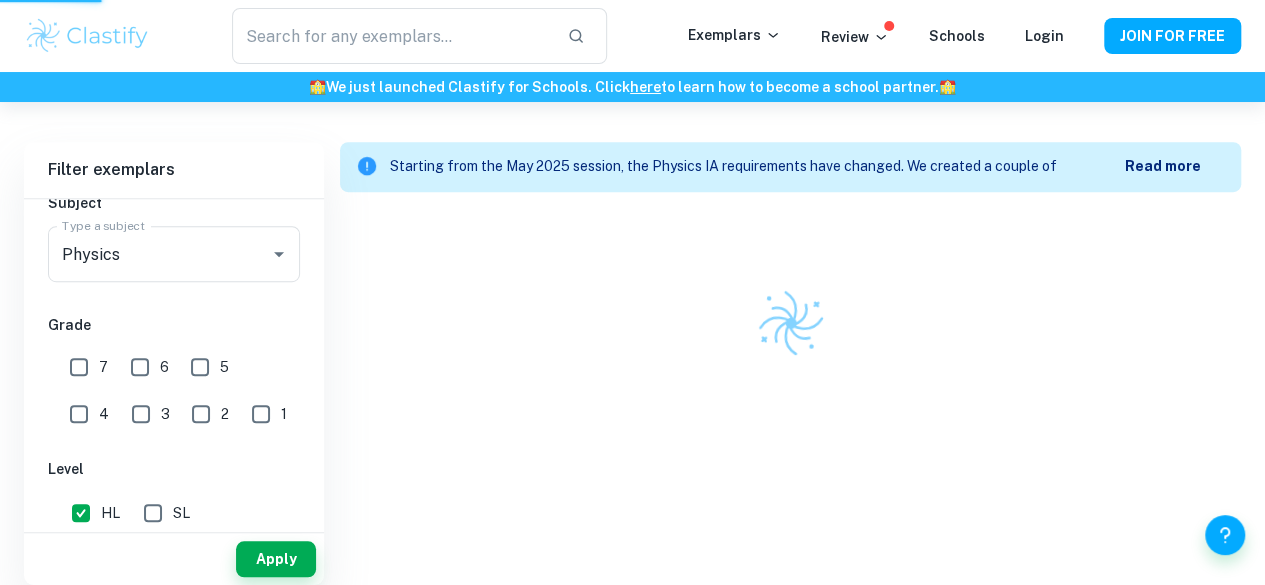 scroll, scrollTop: 482, scrollLeft: 0, axis: vertical 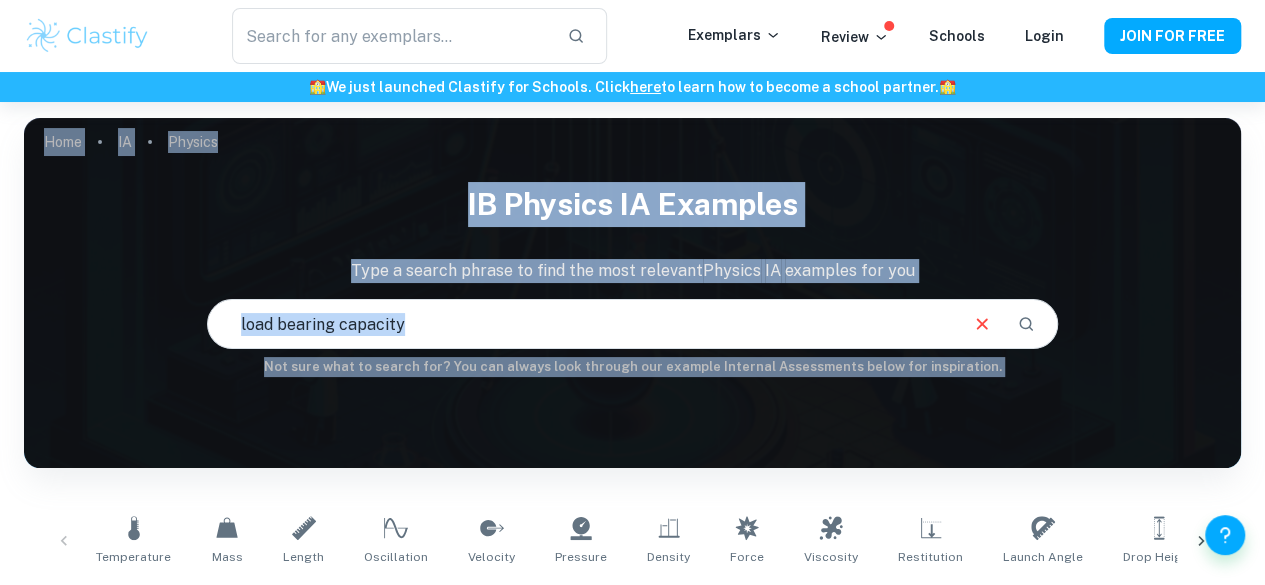 drag, startPoint x: 1150, startPoint y: 173, endPoint x: 1070, endPoint y: -87, distance: 272.02942 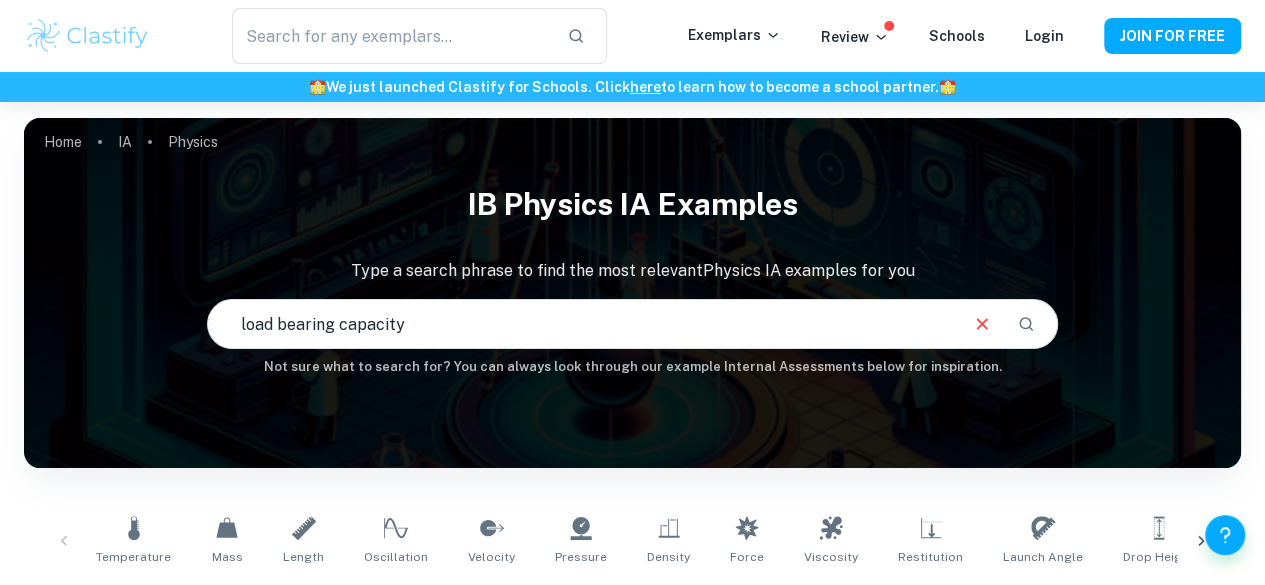 click on "Home IA Physics IB Physics IA examples Type a search phrase to find the most relevant  Physics   IA    examples for you load bearing capacity ​ Not sure what to search for? You can always look through our example Internal Assessments below for inspiration." at bounding box center [632, 118] 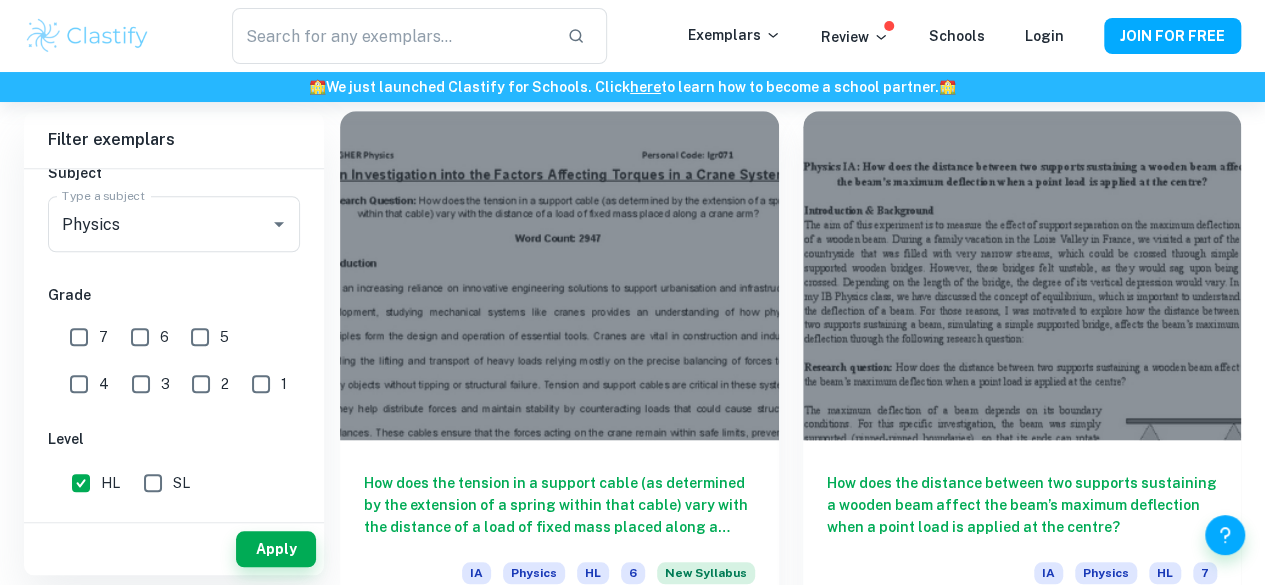 scroll, scrollTop: 415, scrollLeft: 0, axis: vertical 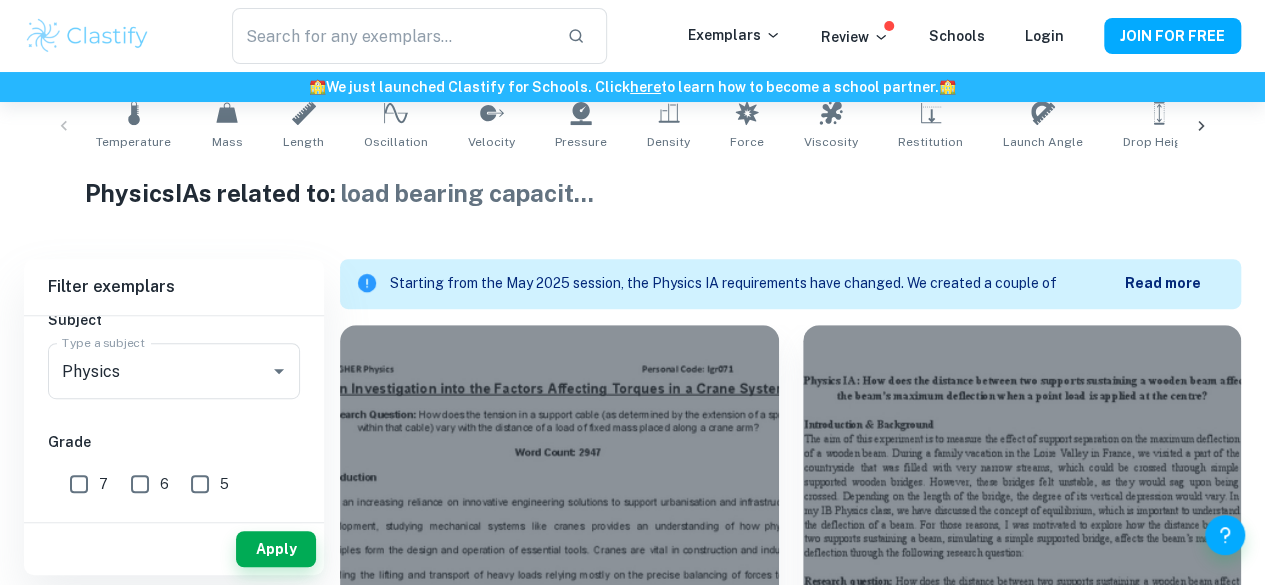 drag, startPoint x: 372, startPoint y: 282, endPoint x: 1045, endPoint y: 303, distance: 673.3276 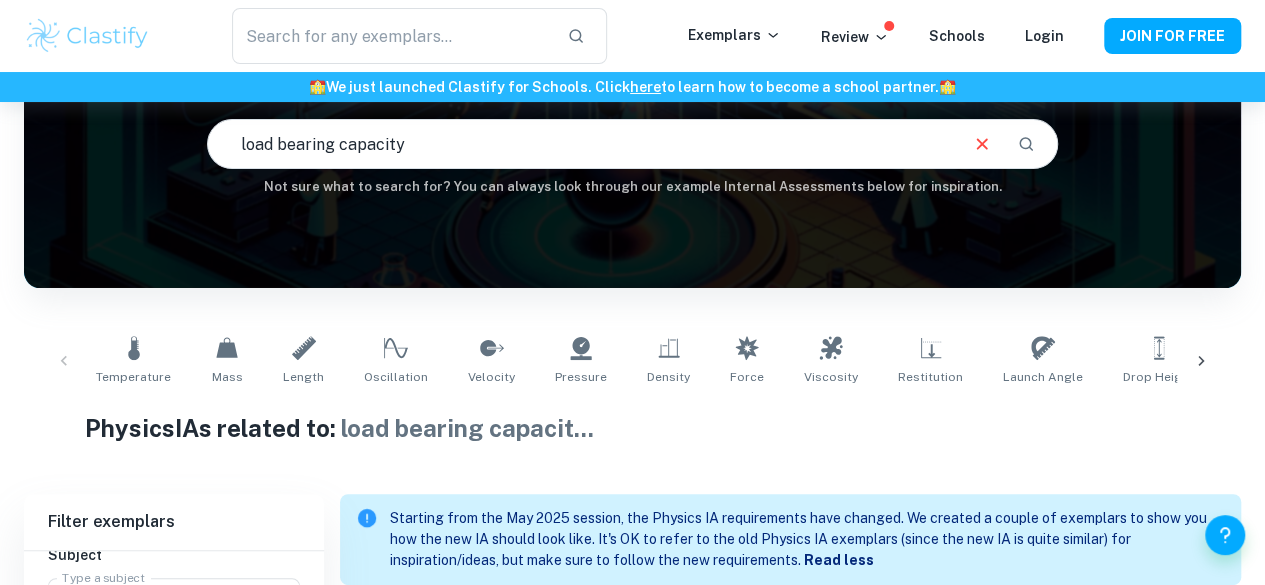 scroll, scrollTop: 177, scrollLeft: 0, axis: vertical 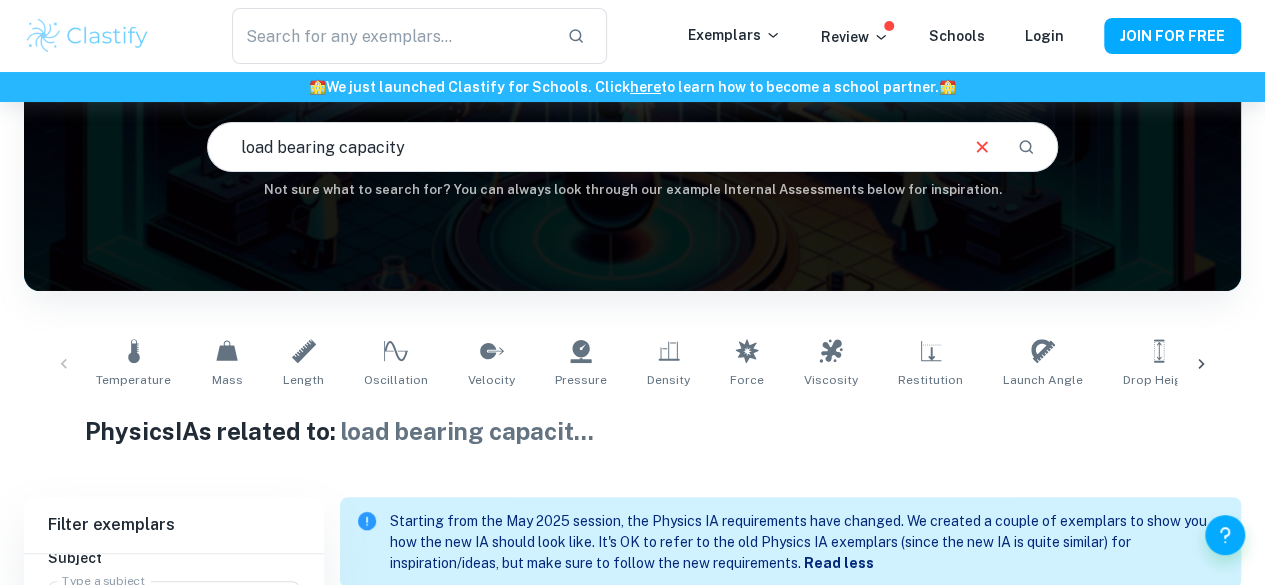 click on "load bearing capacity" at bounding box center (582, 147) 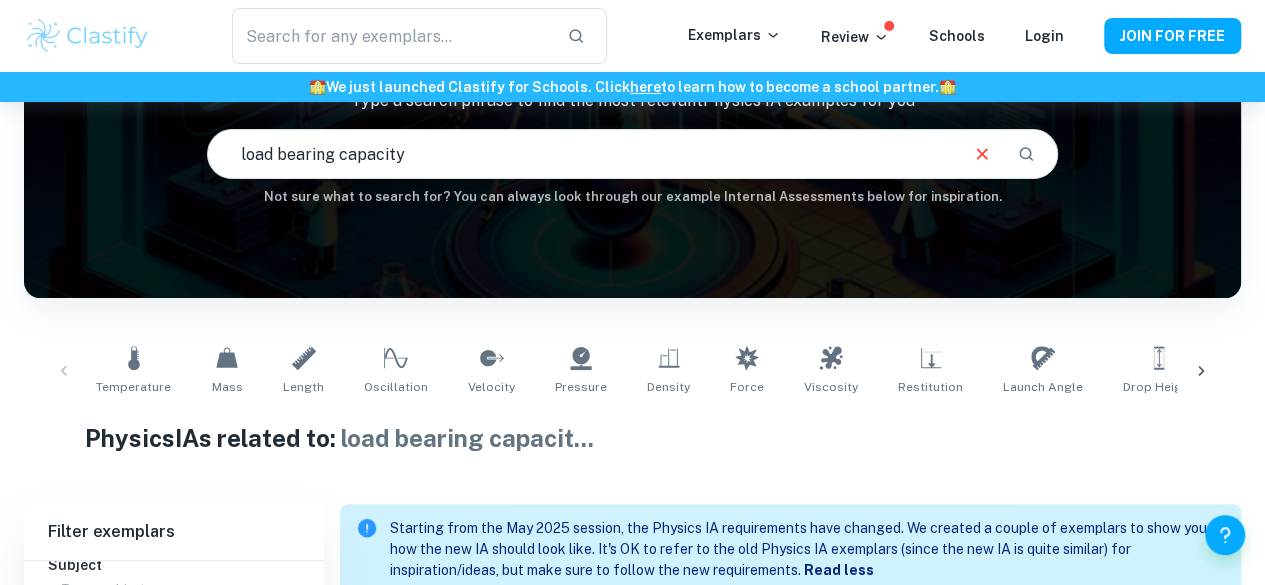 scroll, scrollTop: 55, scrollLeft: 0, axis: vertical 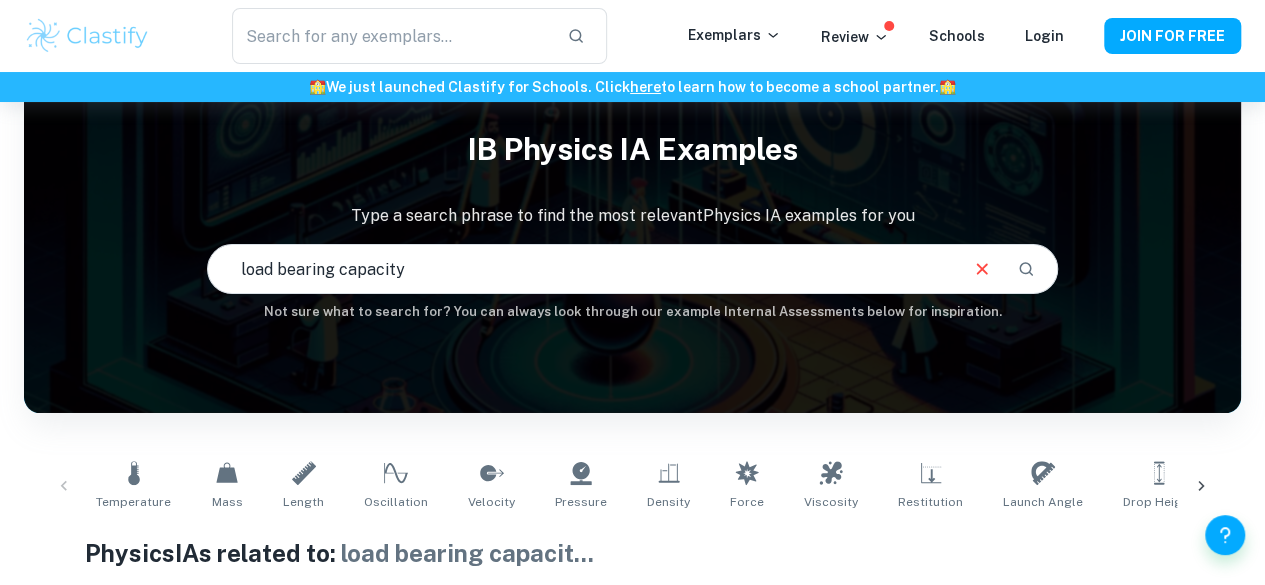 drag, startPoint x: 475, startPoint y: 282, endPoint x: 128, endPoint y: 302, distance: 347.5759 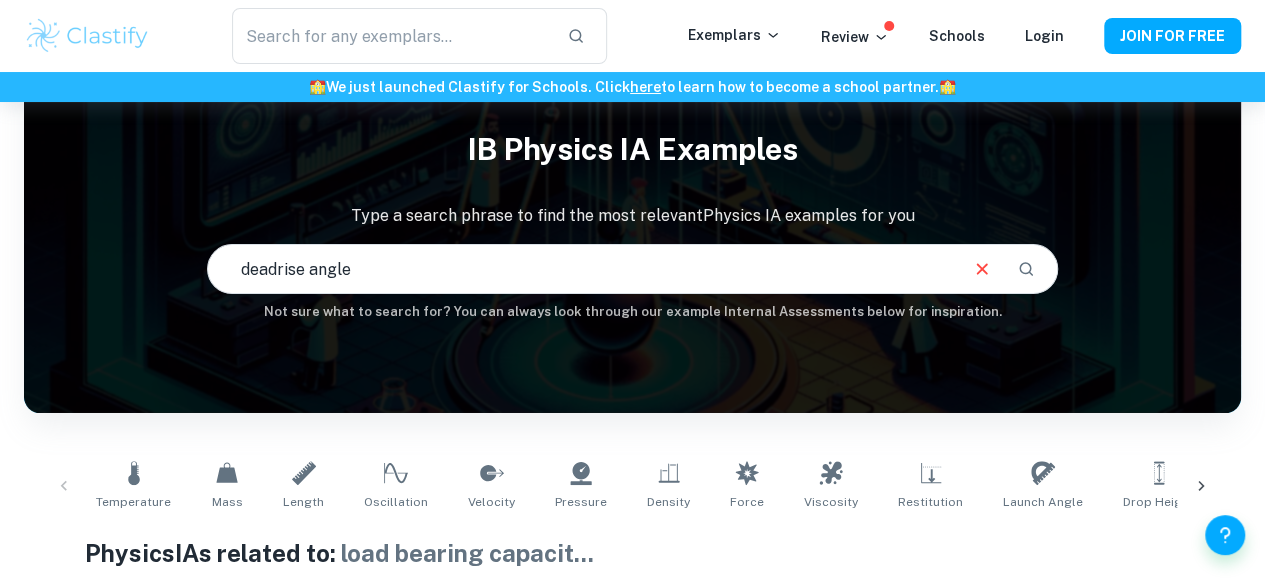 type on "deadrise angle" 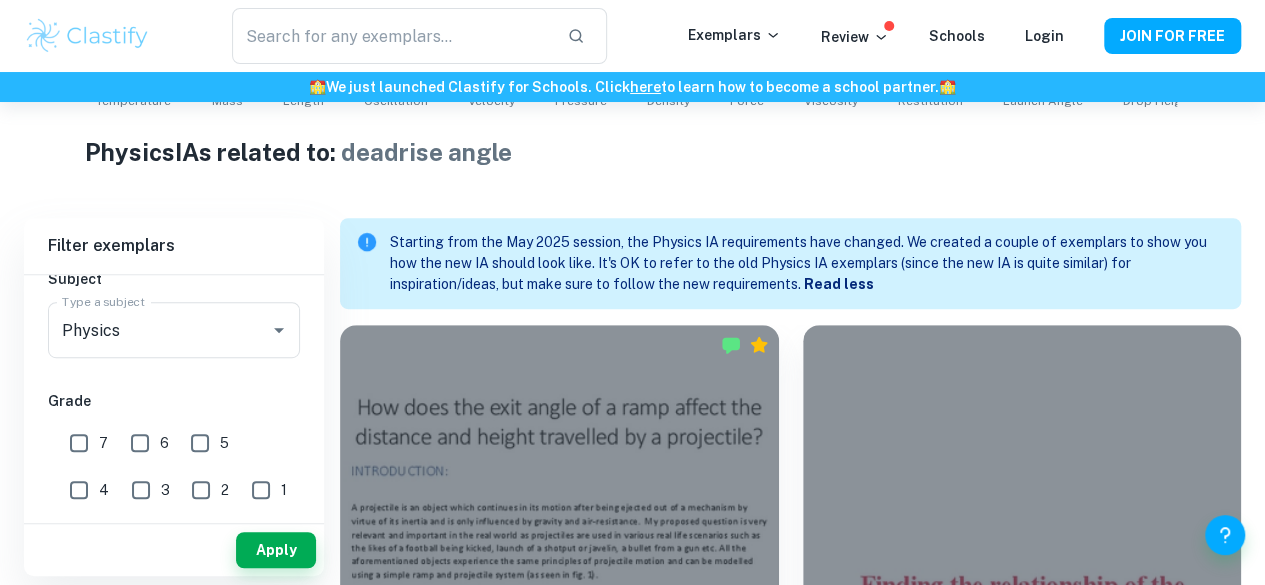 scroll, scrollTop: 456, scrollLeft: 0, axis: vertical 